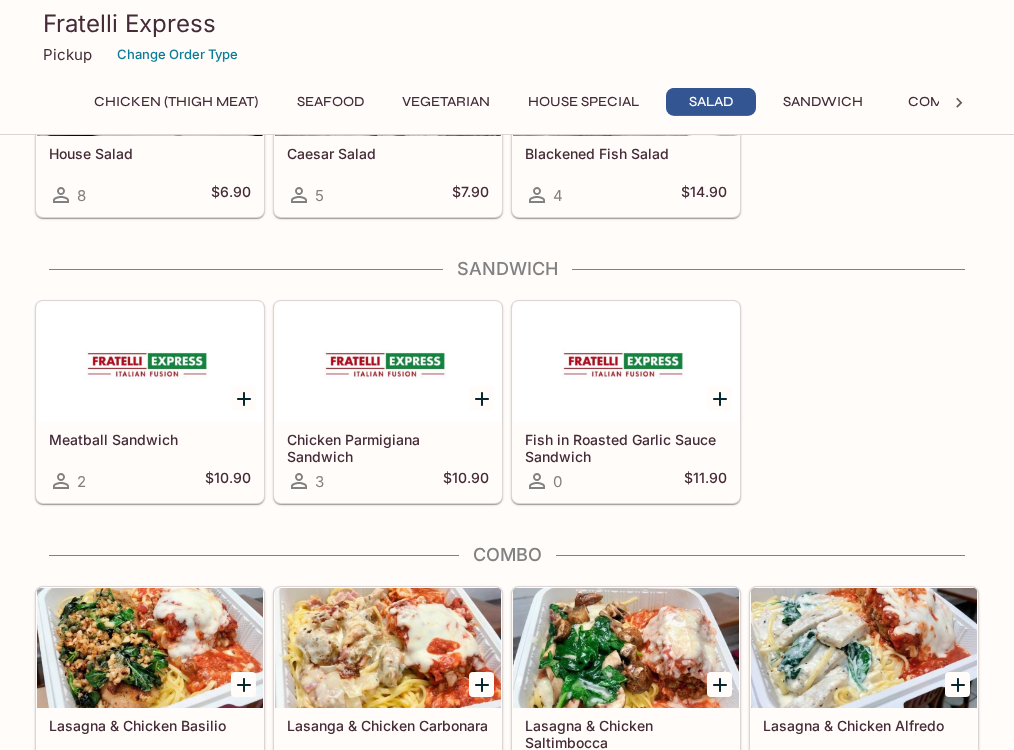scroll, scrollTop: 3468, scrollLeft: 0, axis: vertical 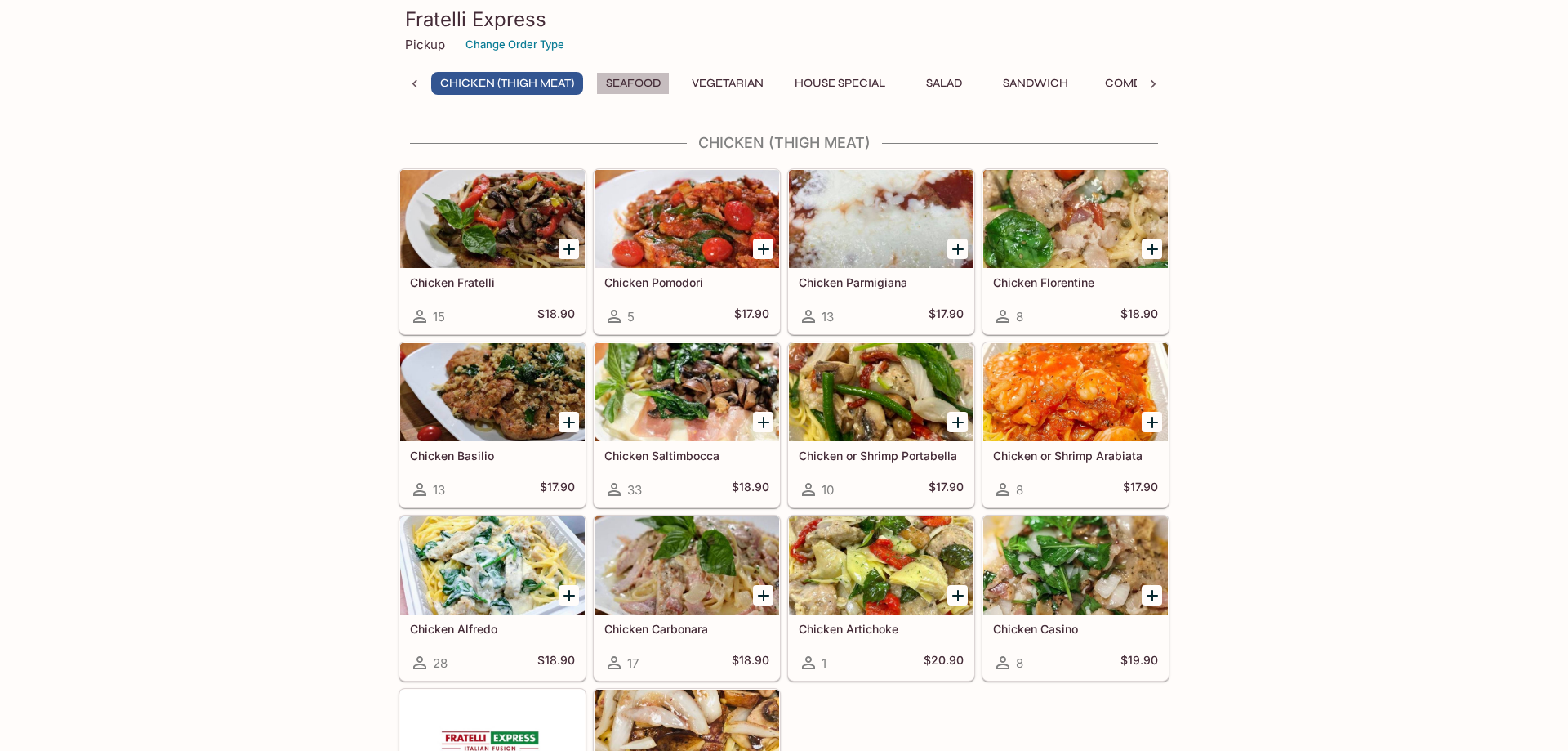 click on "Seafood" at bounding box center [633, 83] 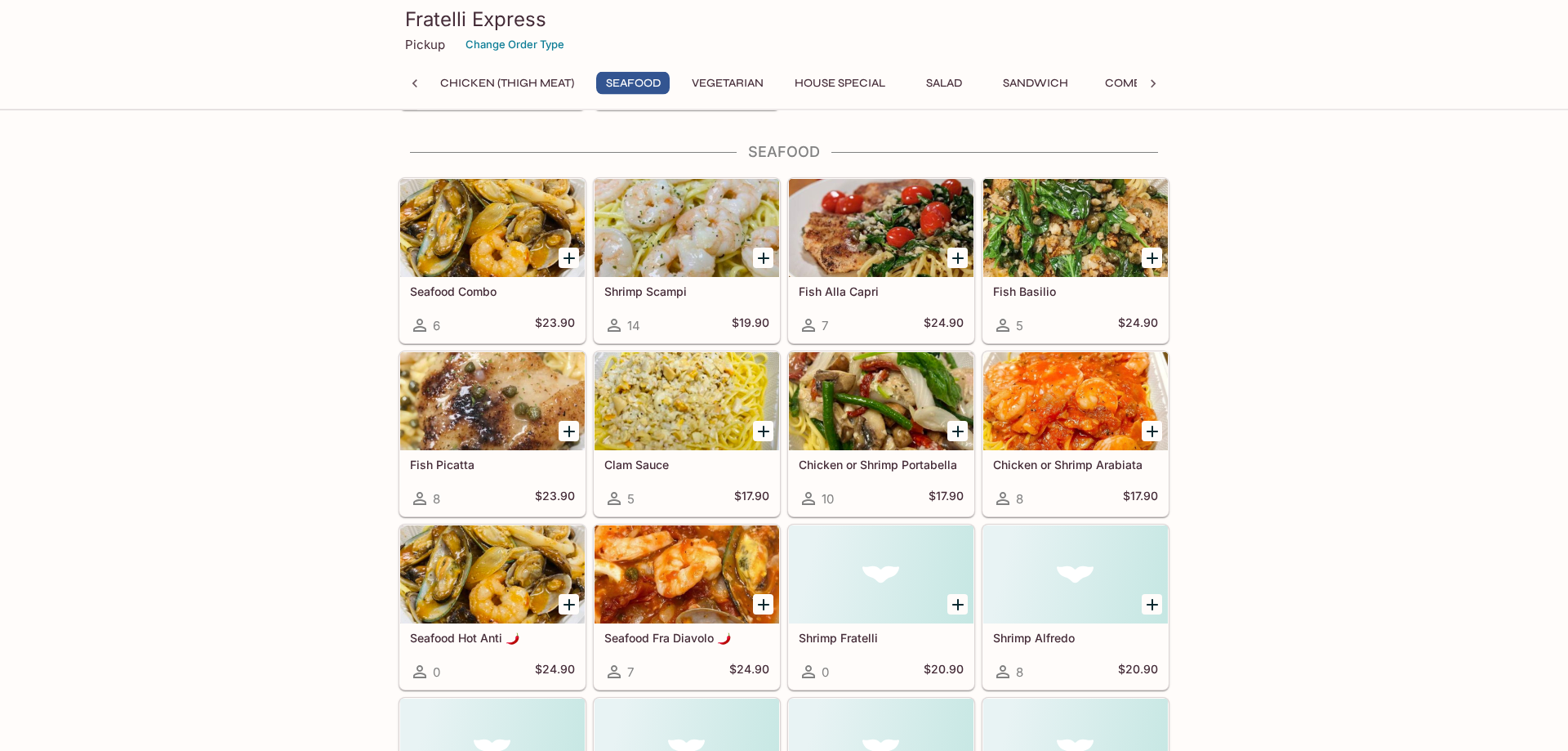 scroll, scrollTop: 832, scrollLeft: 0, axis: vertical 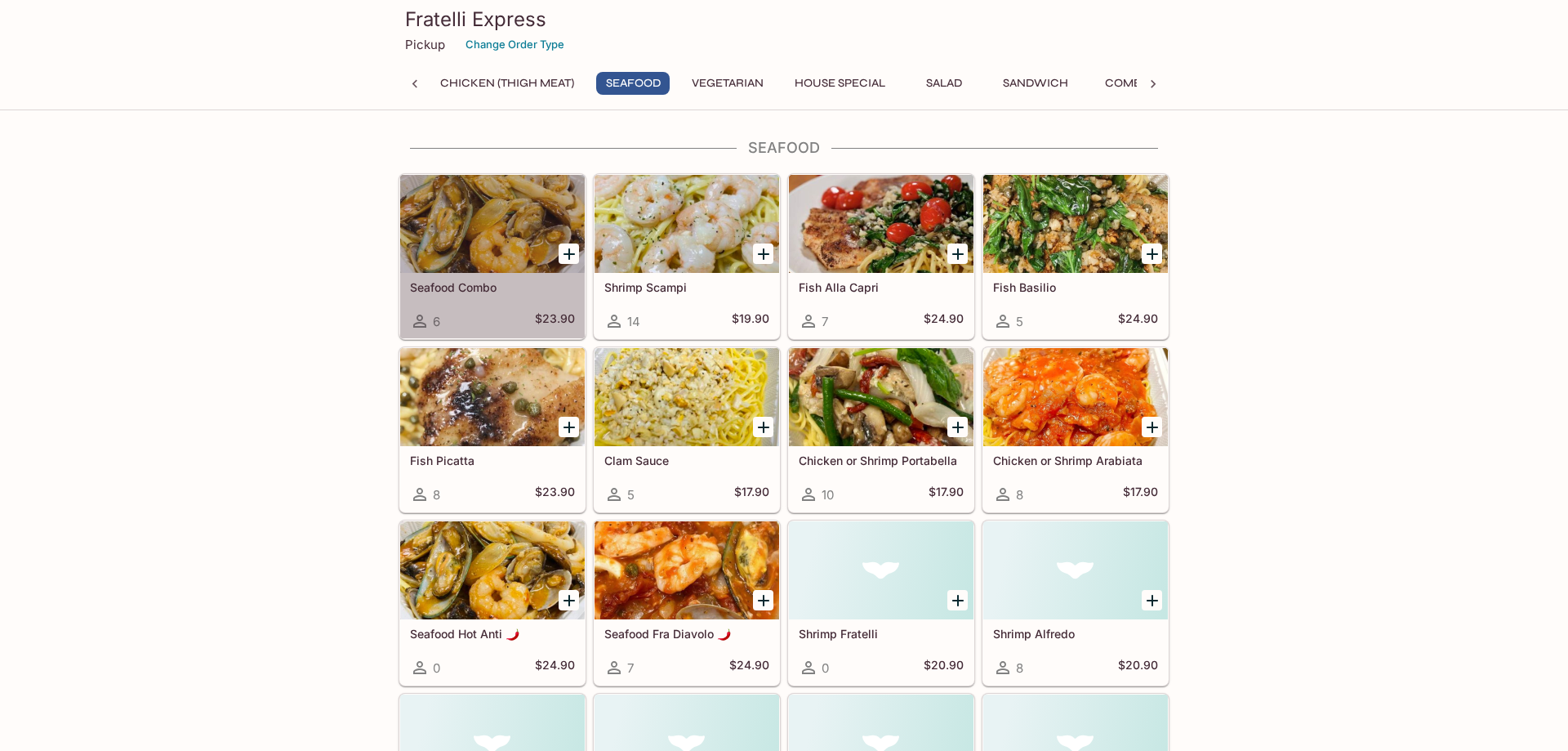click on "Seafood Combo" at bounding box center (492, 287) 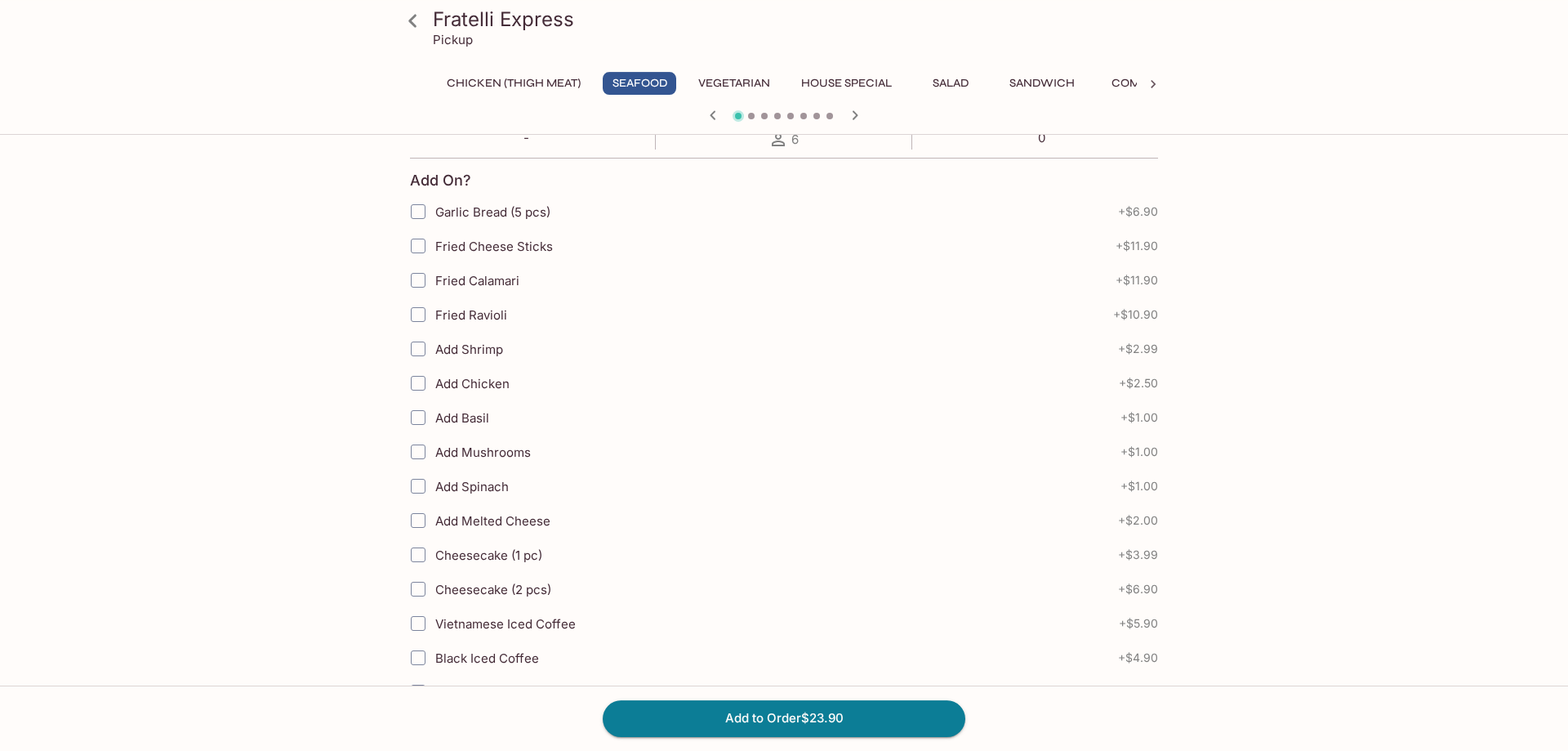 scroll, scrollTop: 0, scrollLeft: 0, axis: both 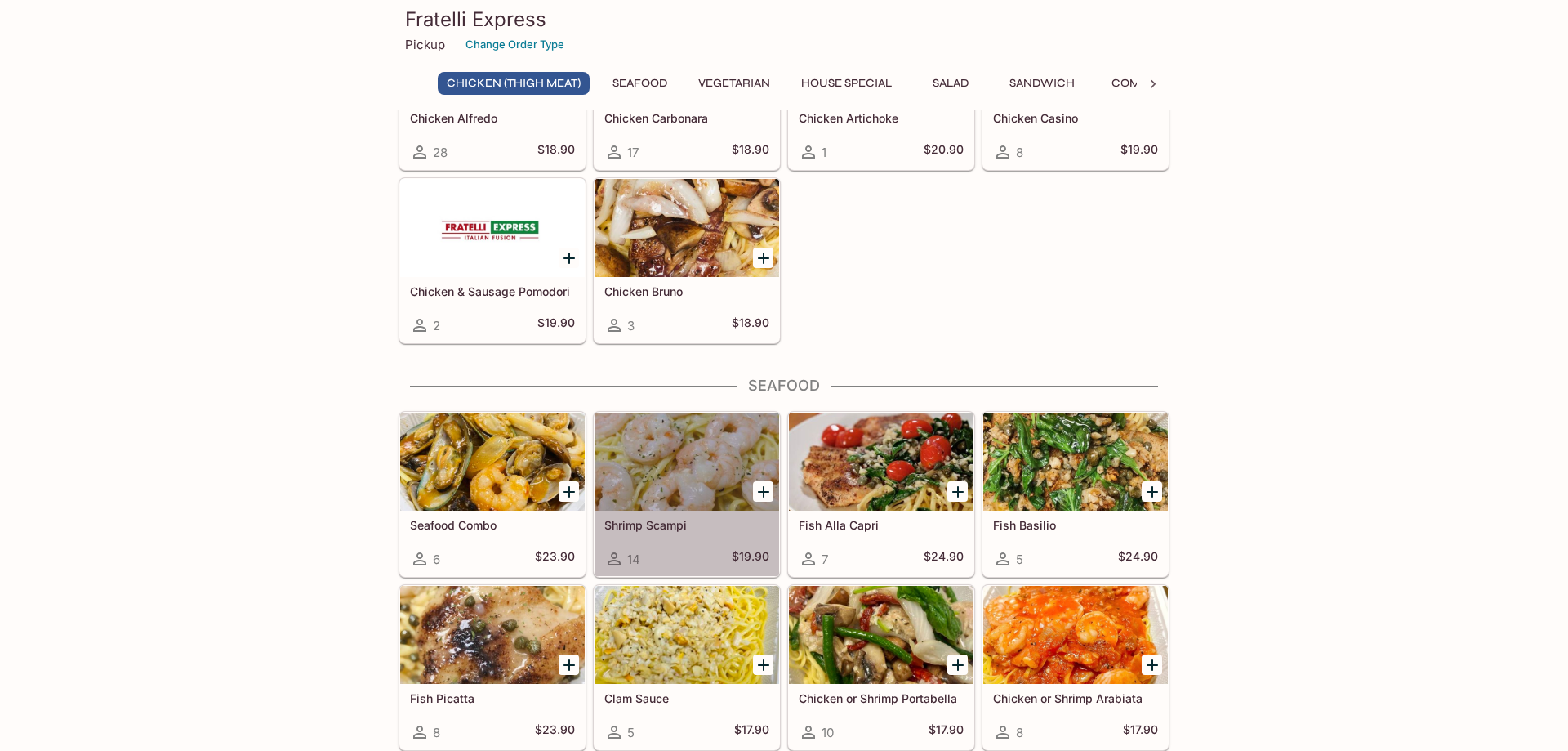 click at bounding box center [687, 462] 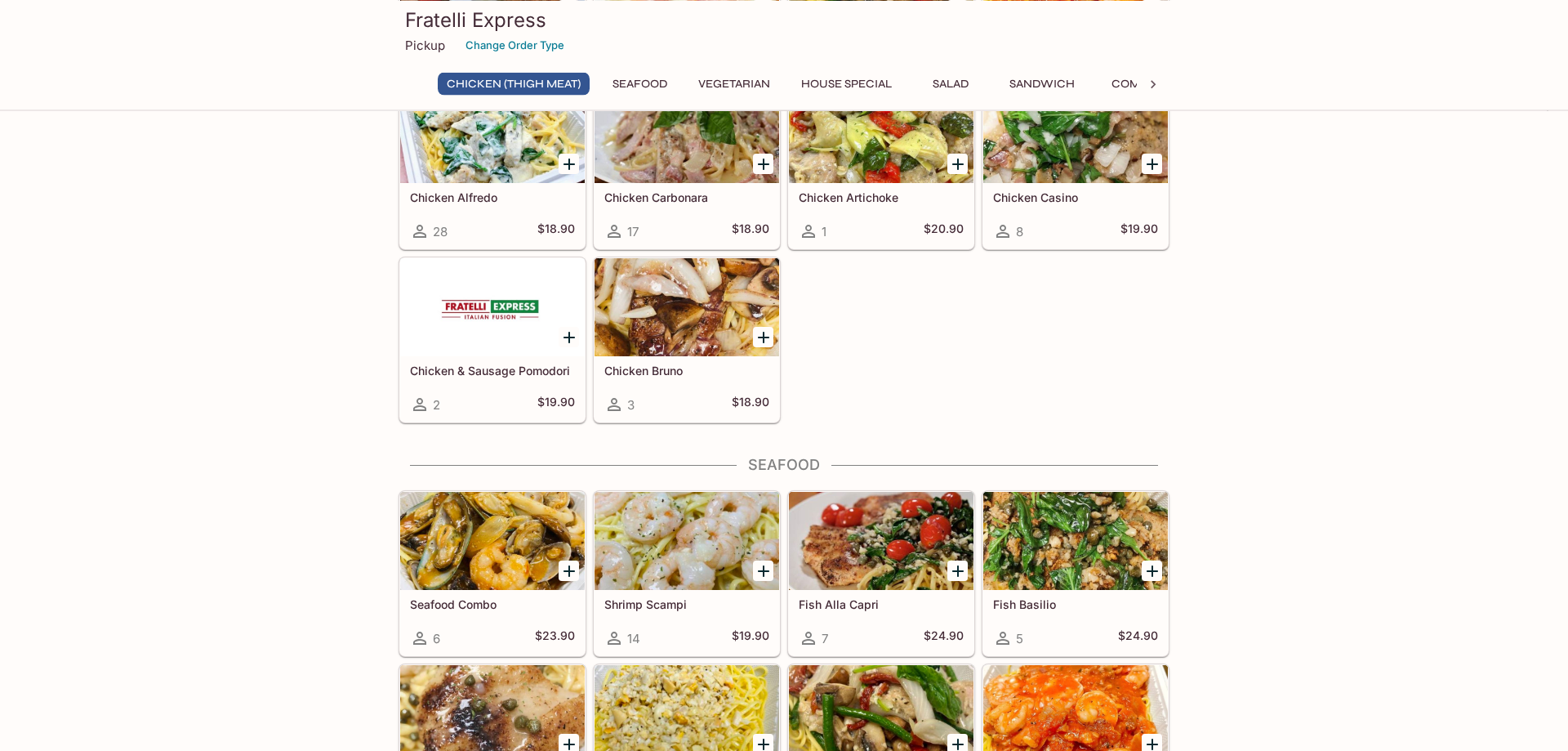 scroll, scrollTop: 594, scrollLeft: 0, axis: vertical 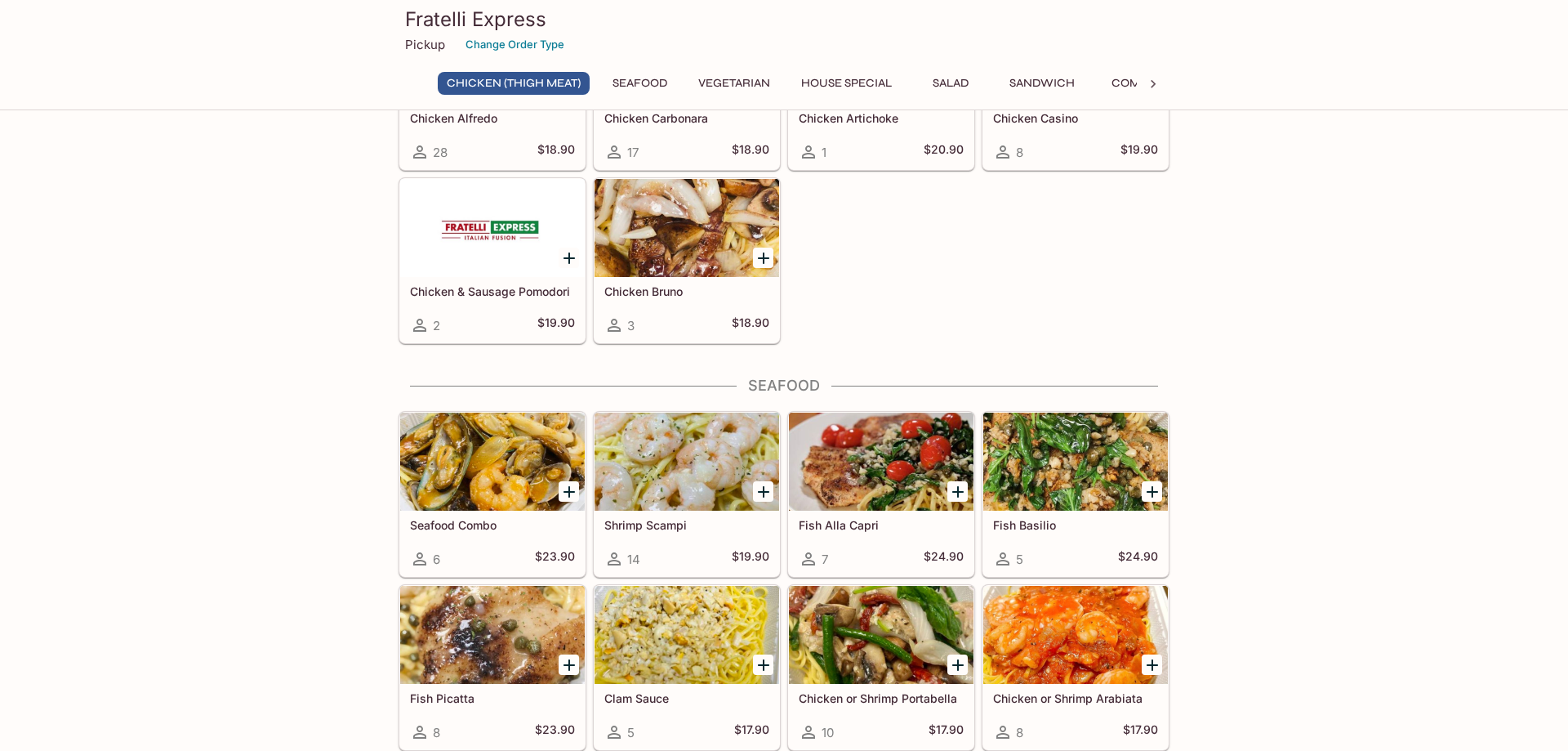 click at bounding box center (492, 462) 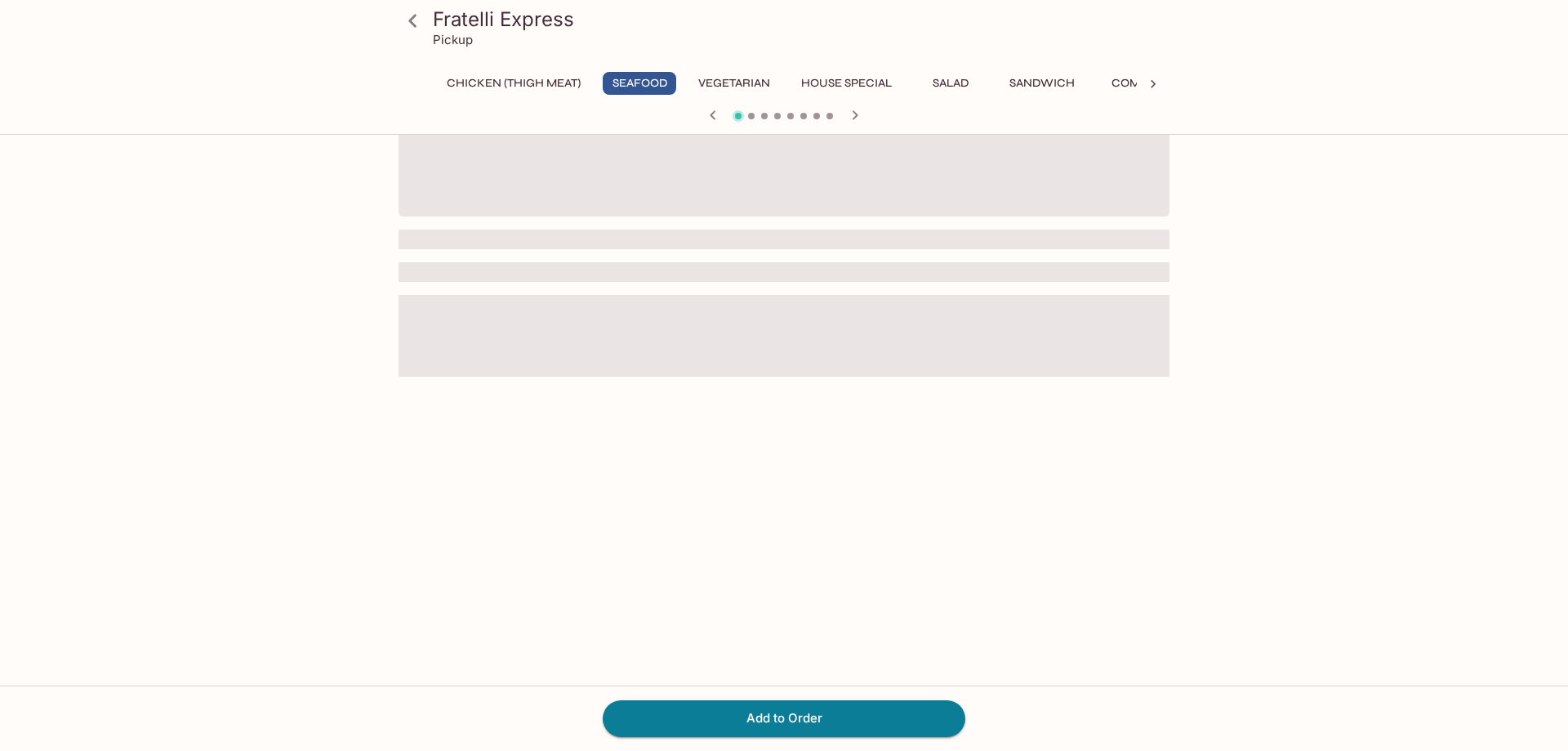 scroll, scrollTop: 0, scrollLeft: 0, axis: both 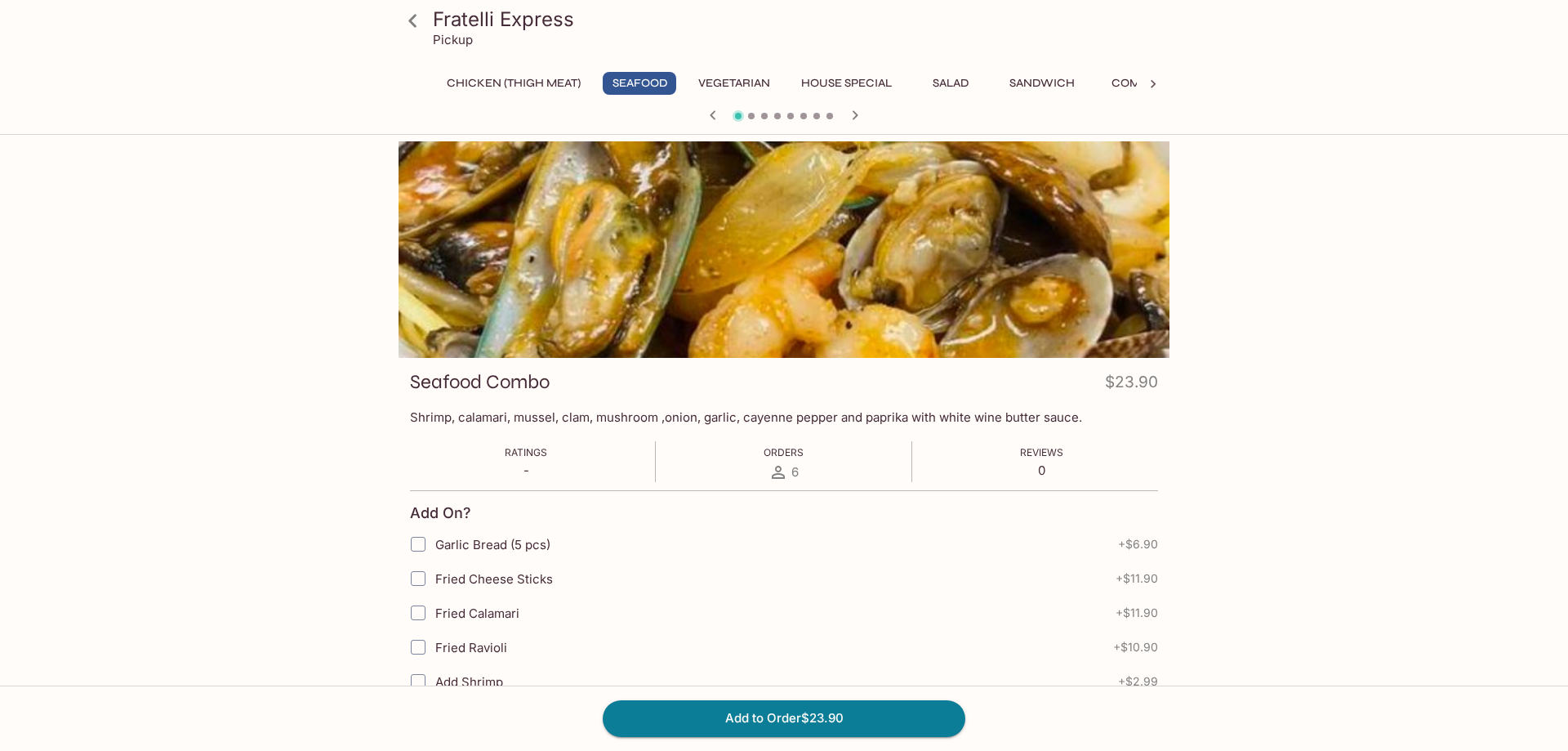 click on "Vegetarian" at bounding box center [734, 83] 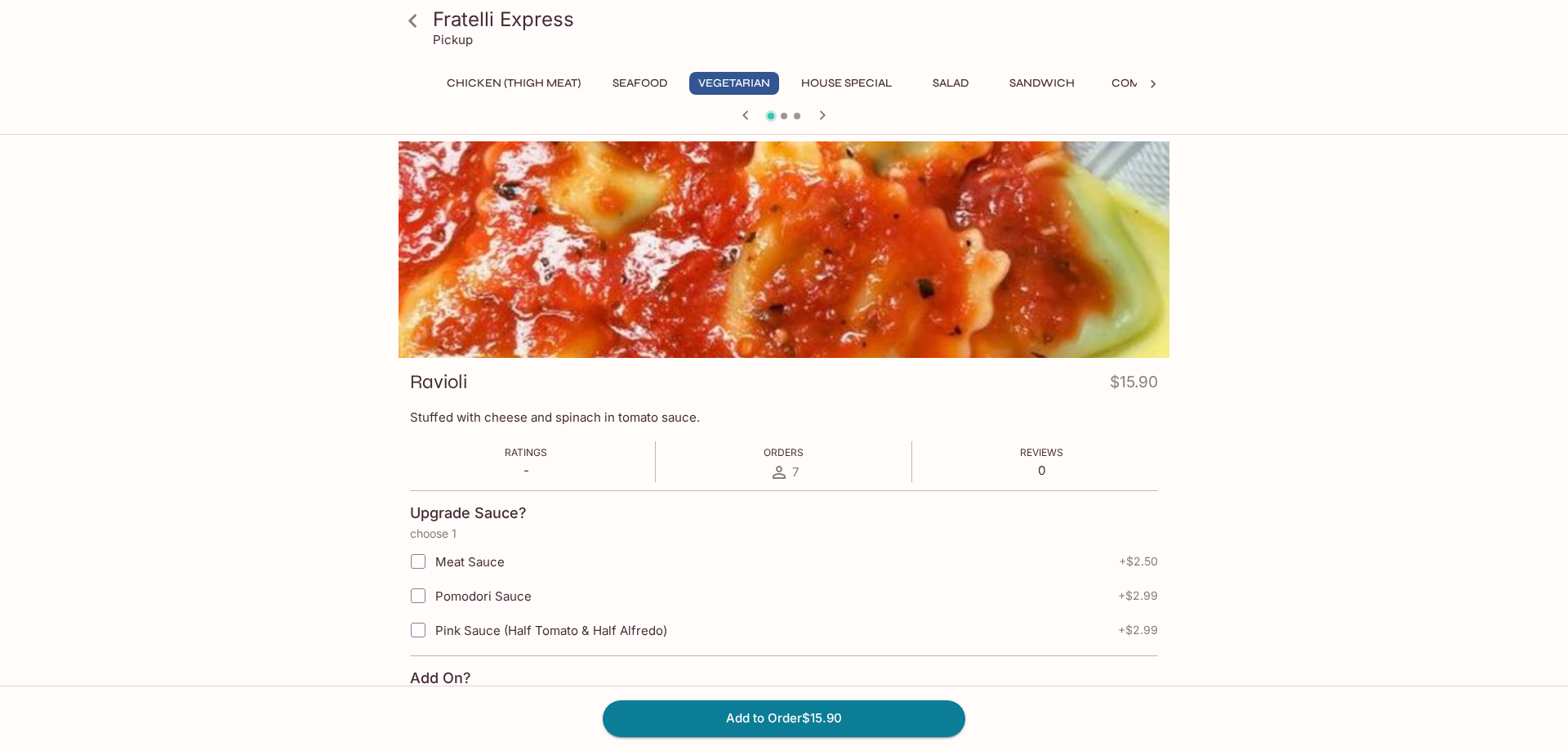 click on "Chicken (Thigh Meat)" at bounding box center [514, 83] 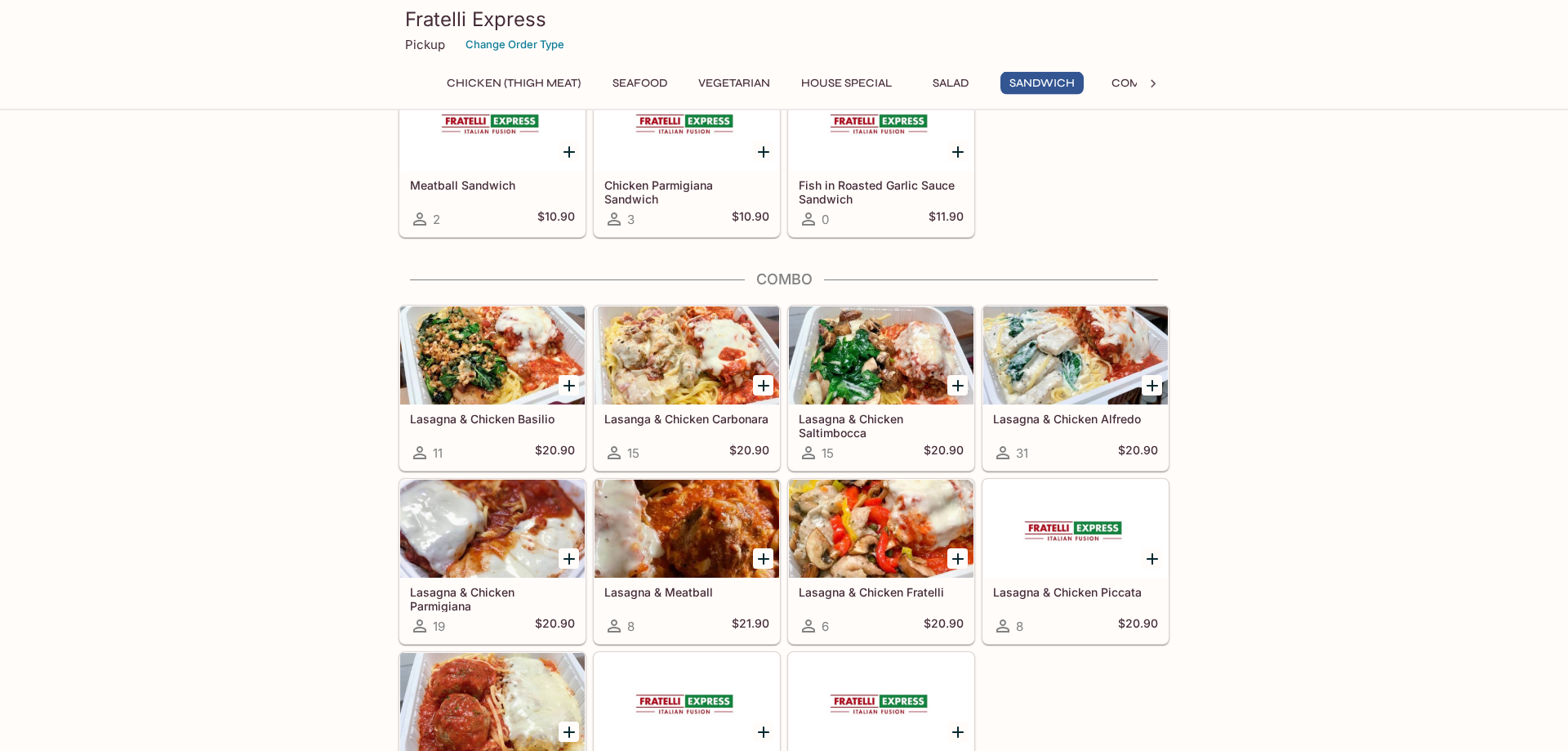 scroll, scrollTop: 2678, scrollLeft: 0, axis: vertical 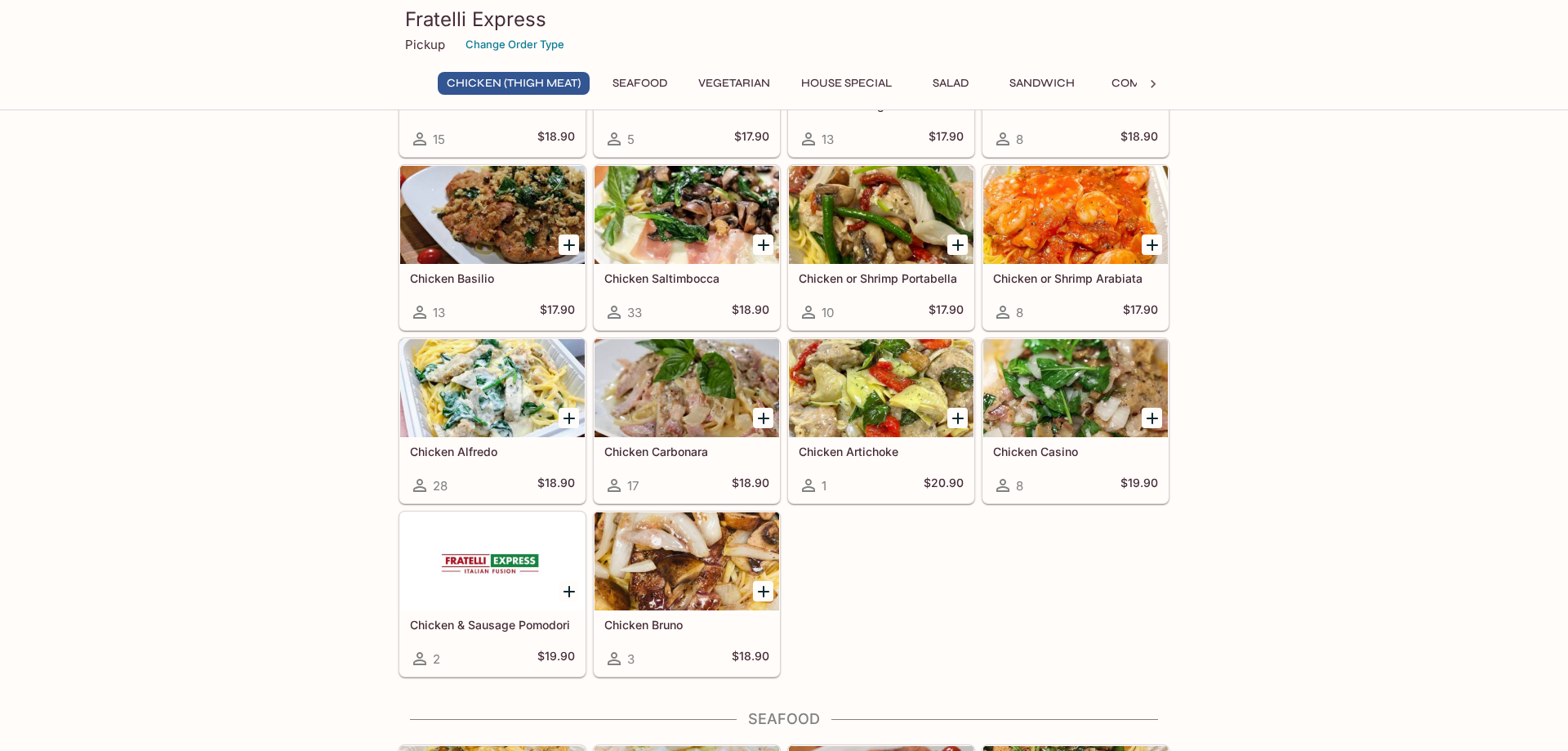 click at bounding box center [881, 388] 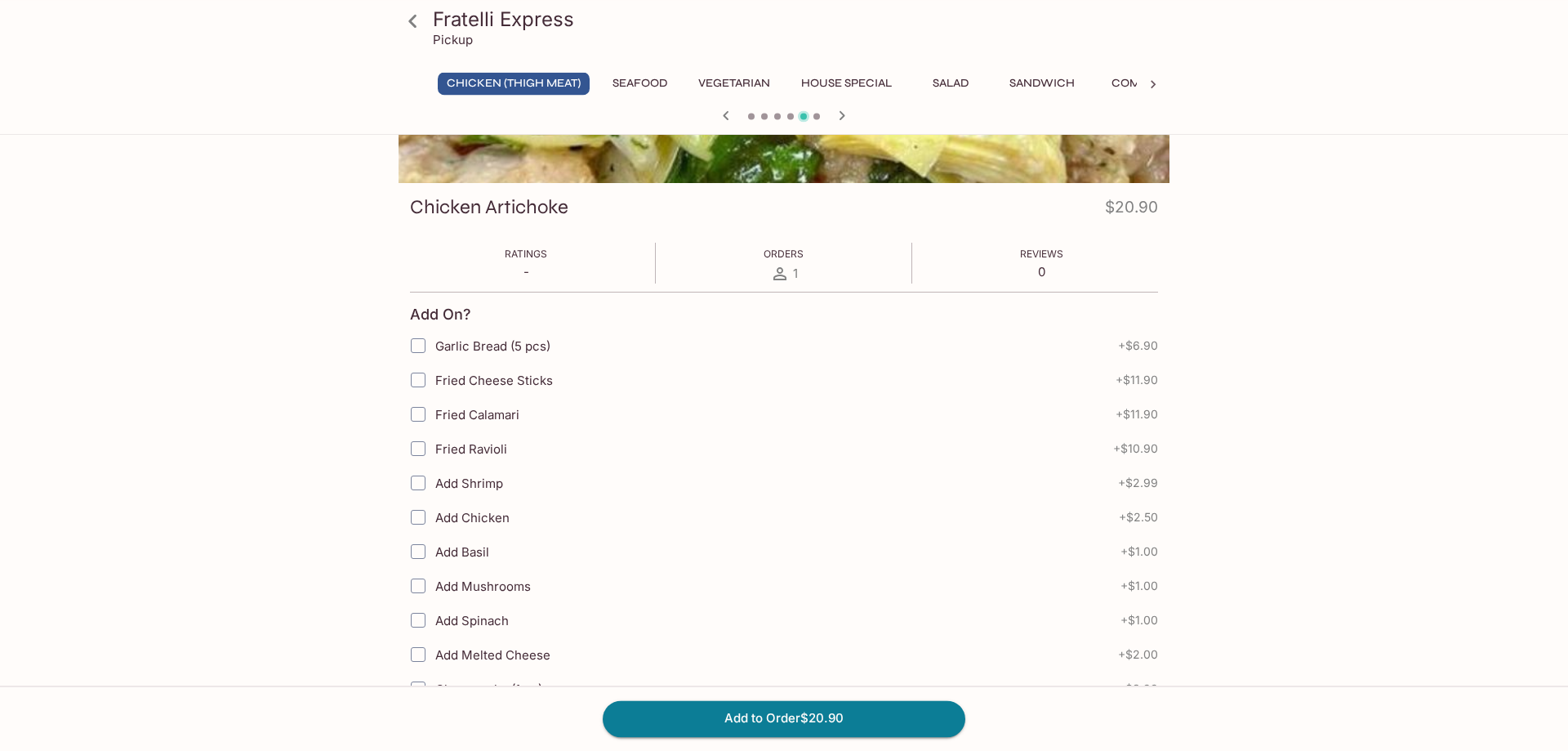 scroll, scrollTop: 250, scrollLeft: 0, axis: vertical 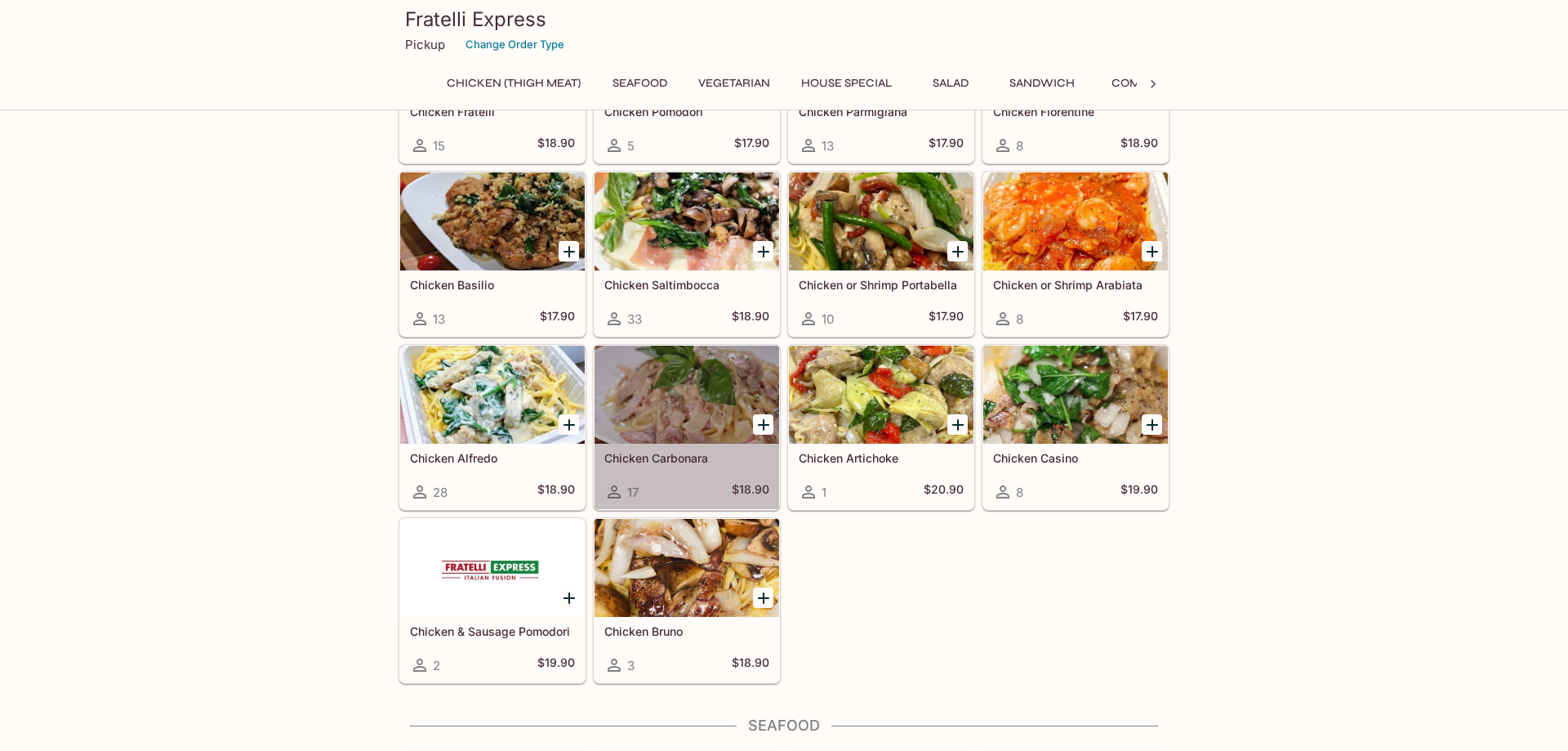 click at bounding box center [687, 395] 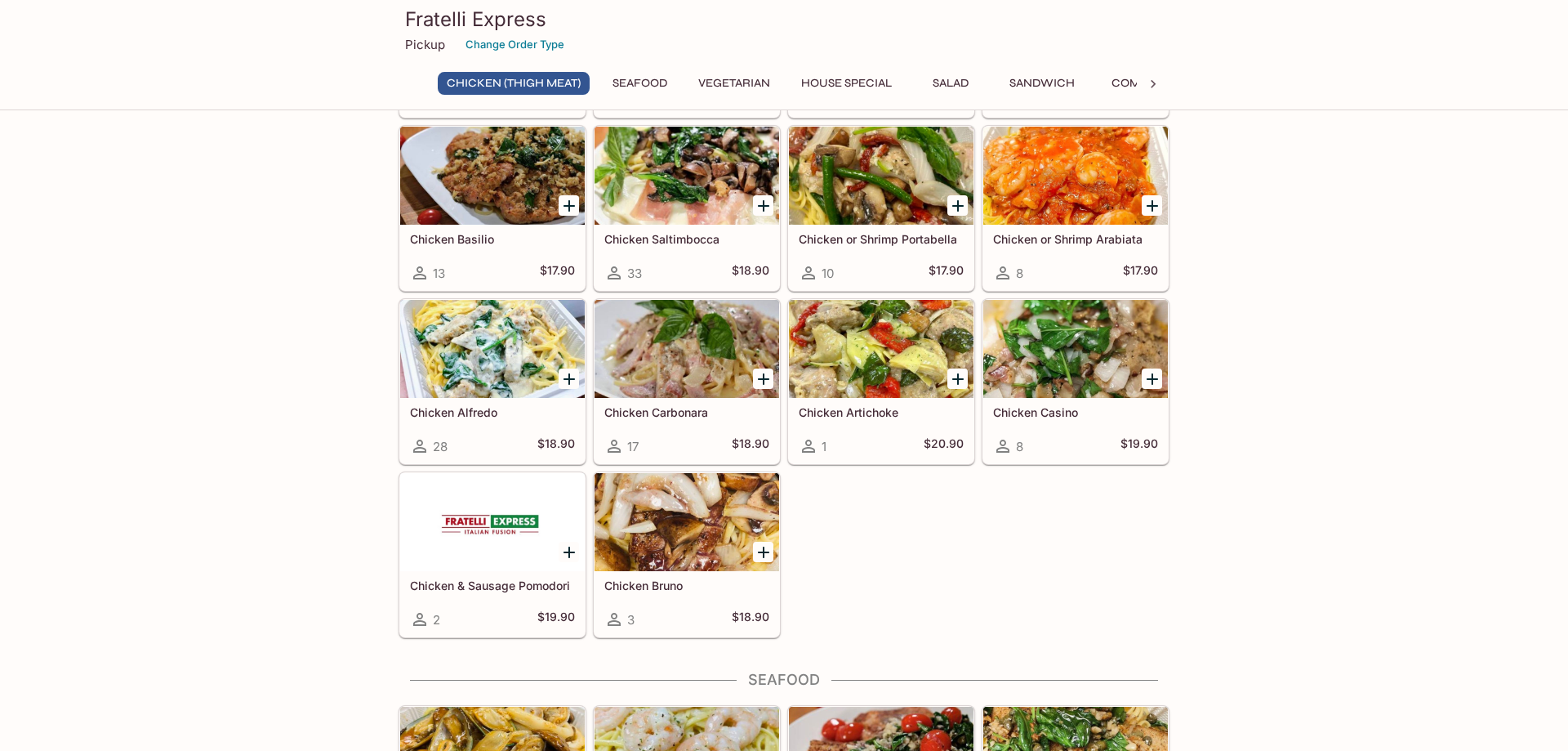 scroll, scrollTop: 331, scrollLeft: 0, axis: vertical 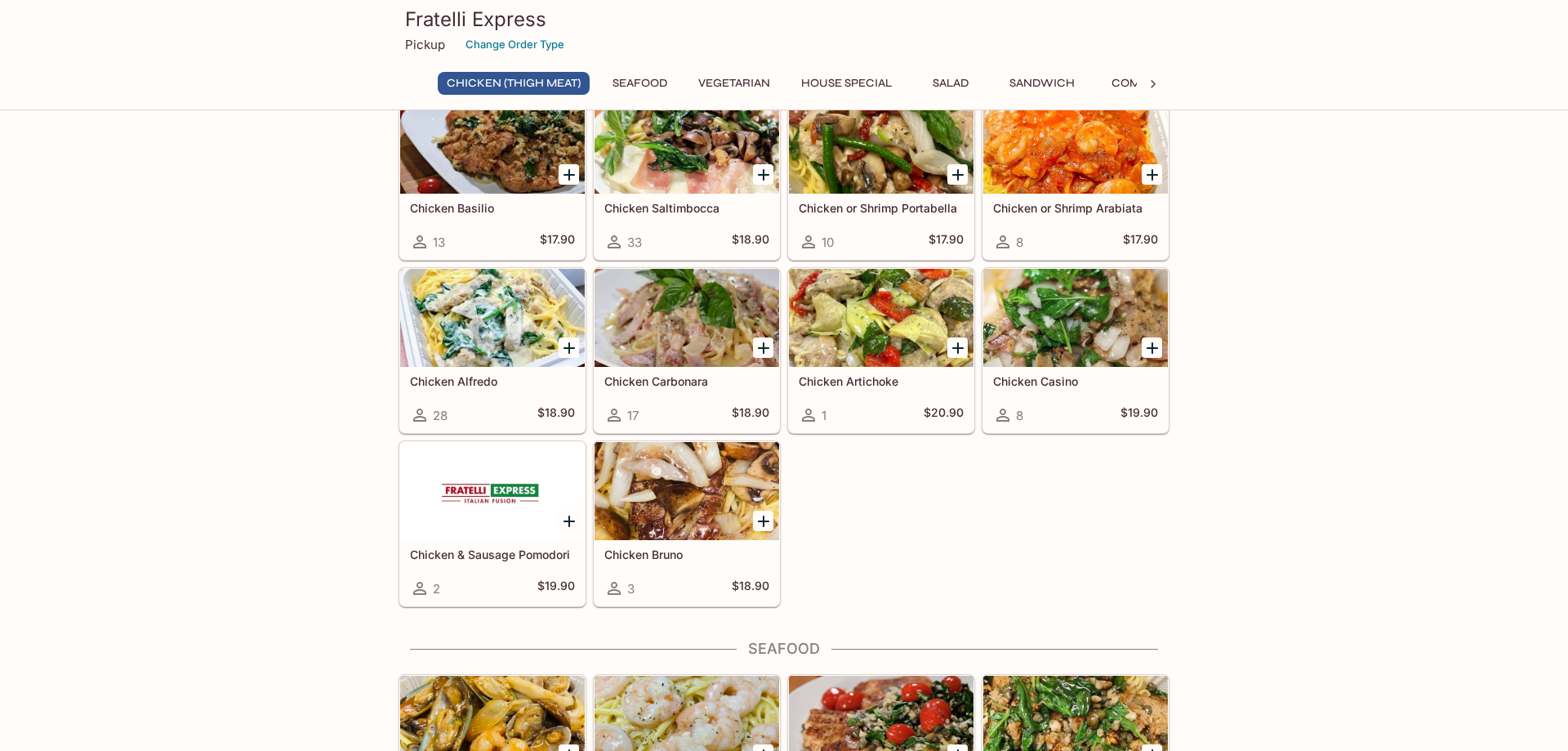 click at bounding box center (687, 491) 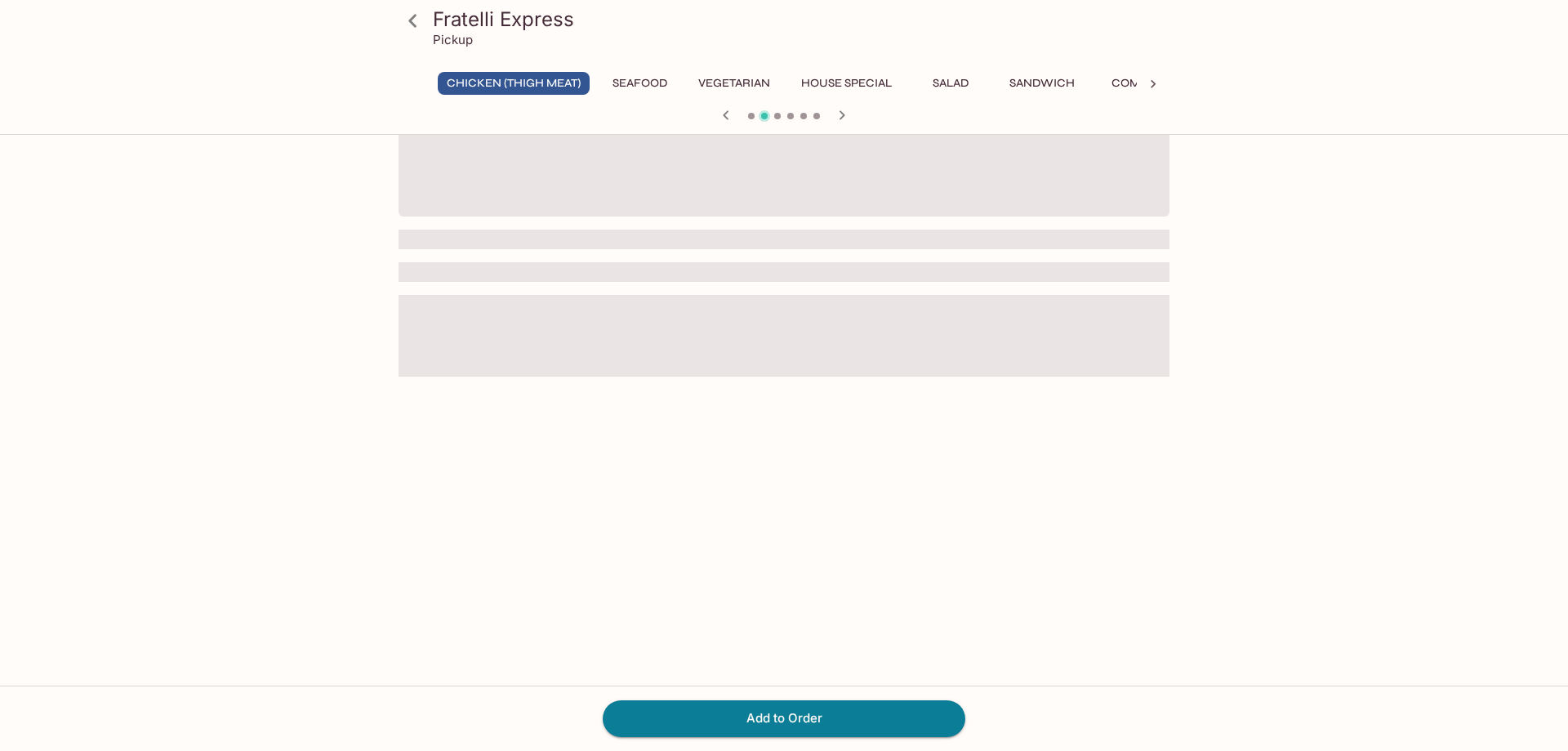 scroll, scrollTop: 0, scrollLeft: 0, axis: both 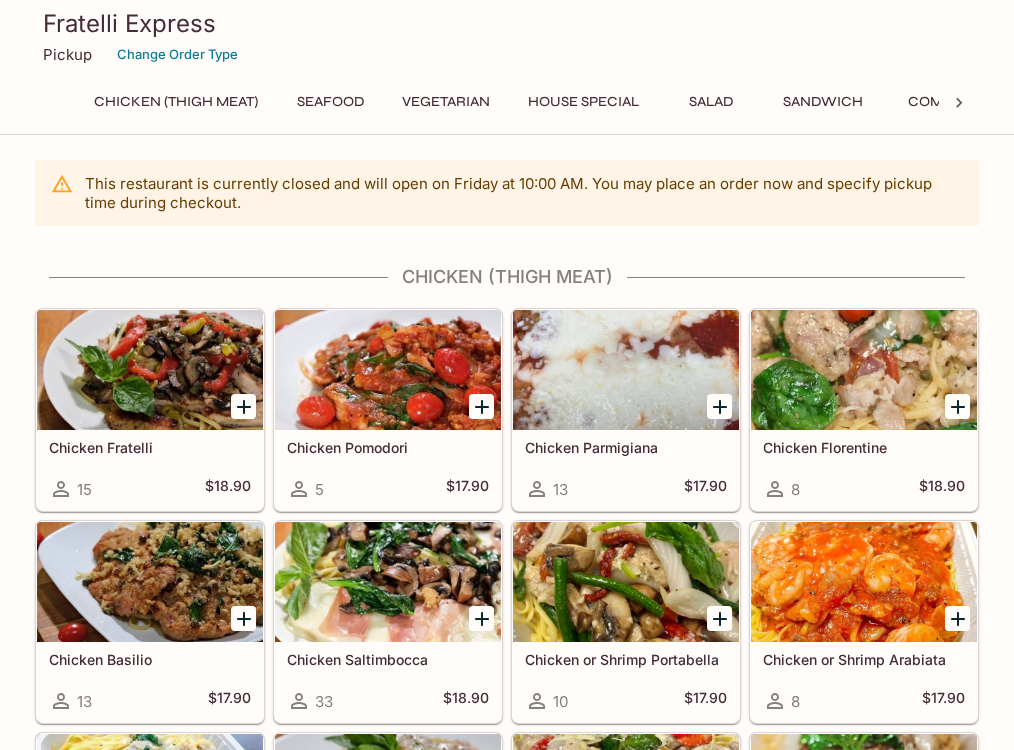 click on "House Special" at bounding box center [583, 102] 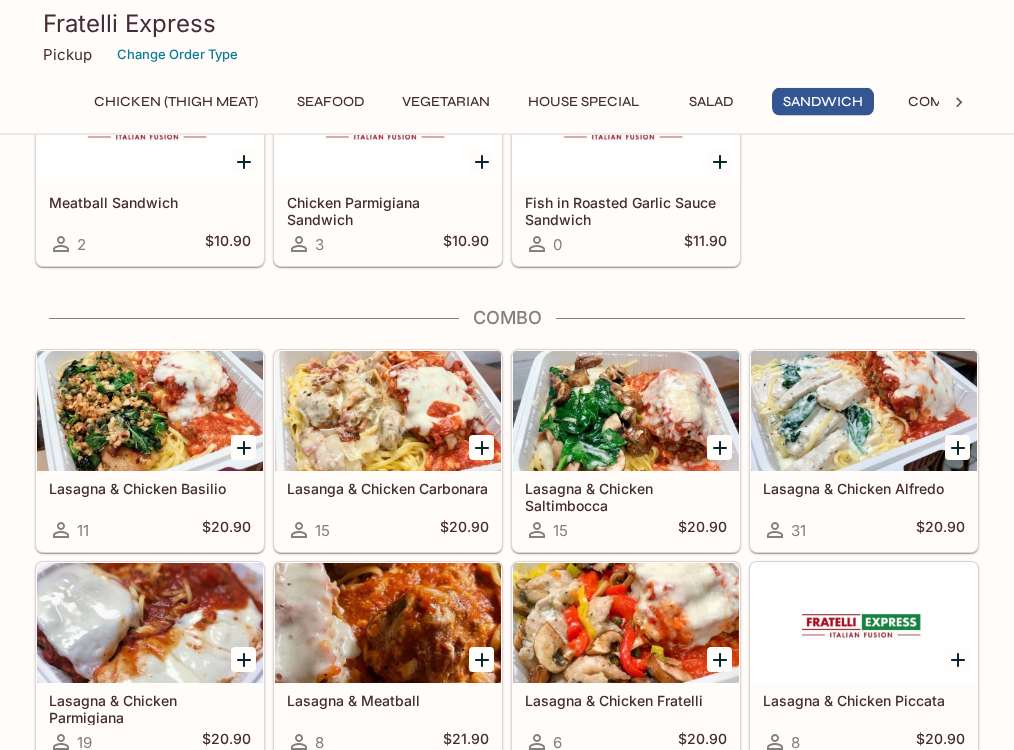 scroll, scrollTop: 3246, scrollLeft: 0, axis: vertical 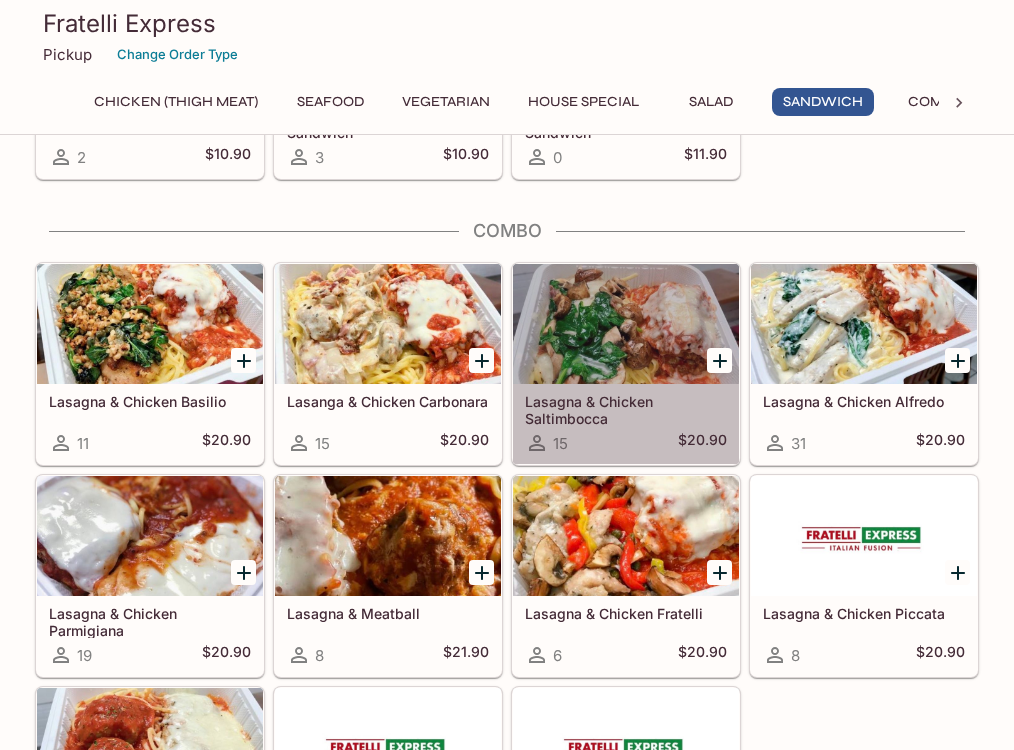 click at bounding box center (626, 324) 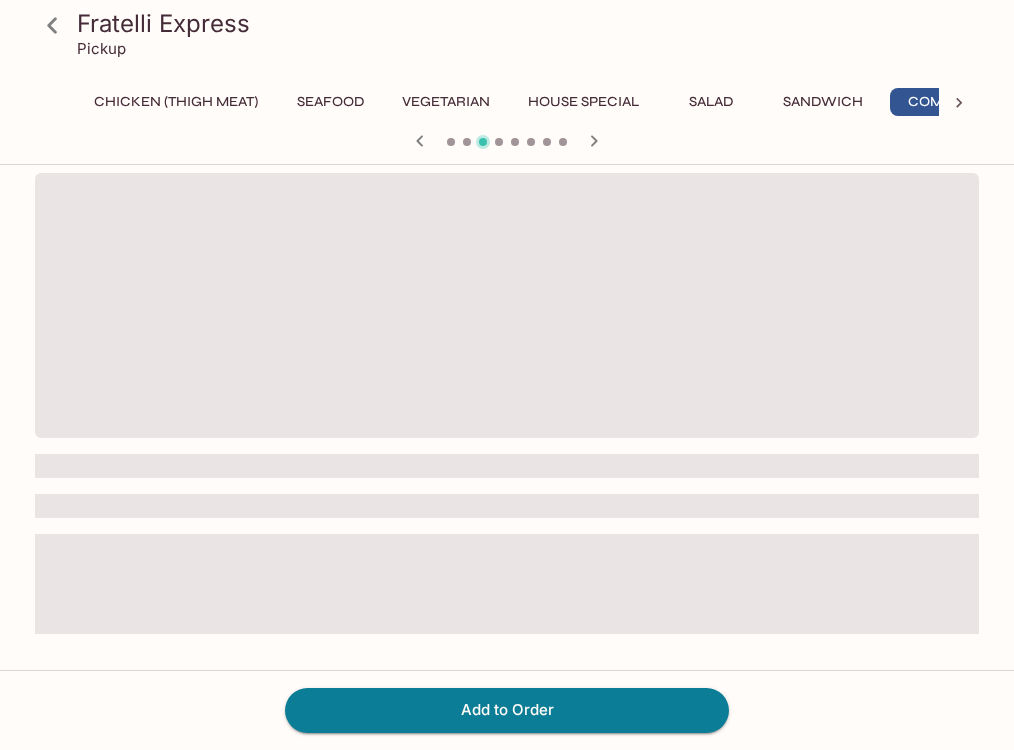 scroll, scrollTop: 0, scrollLeft: 44, axis: horizontal 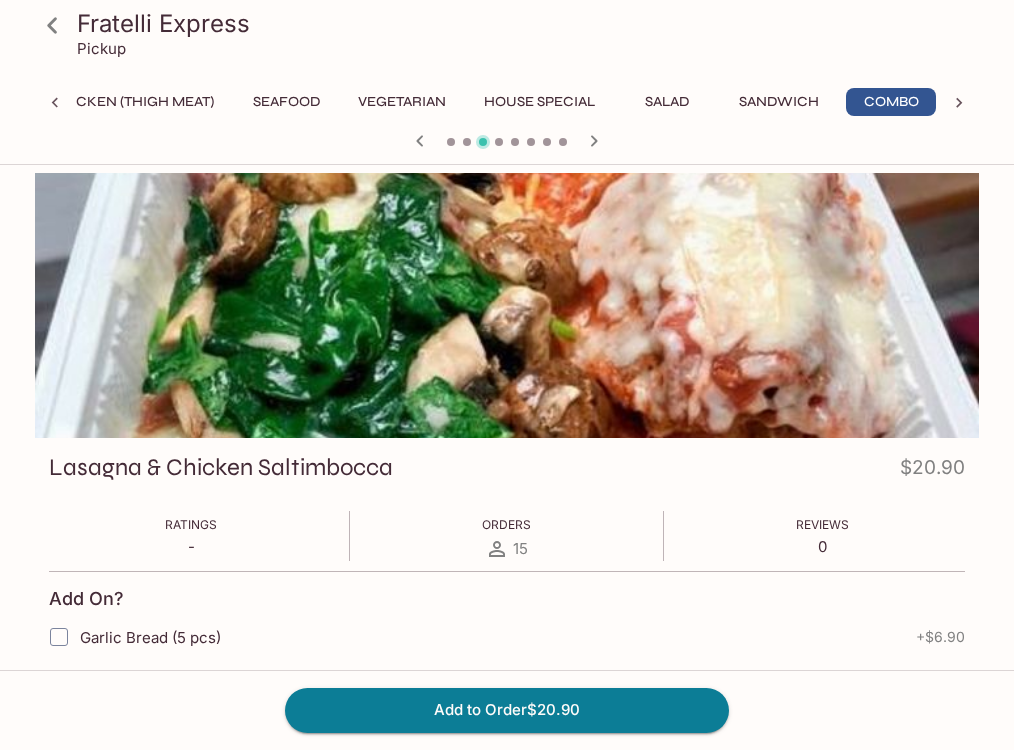 click 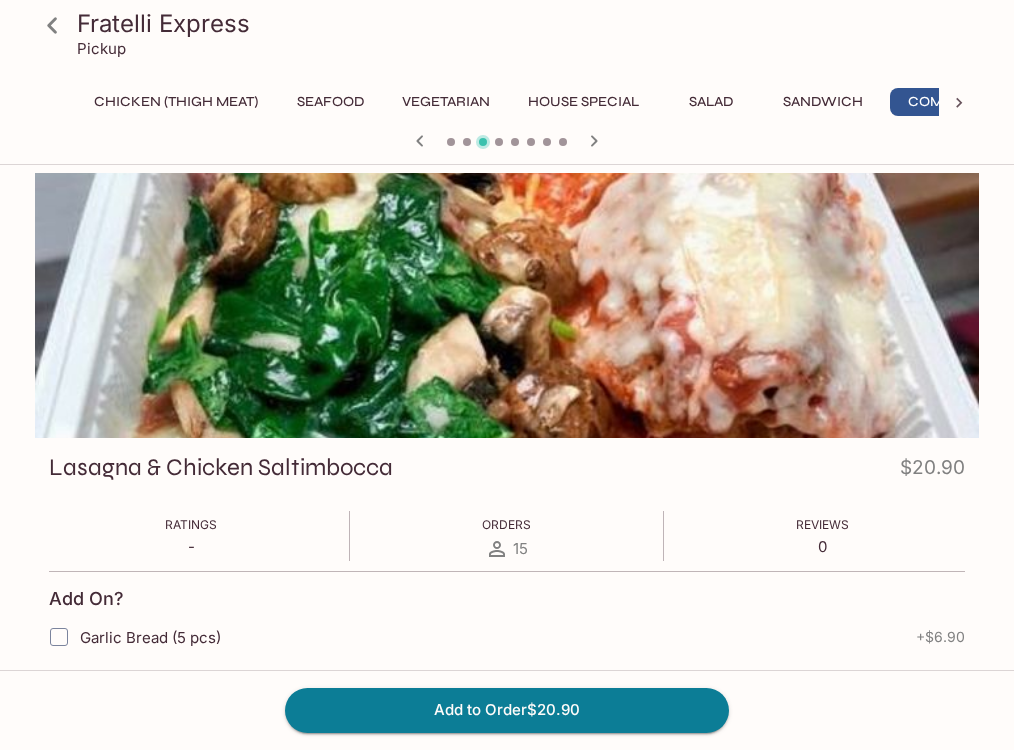 click 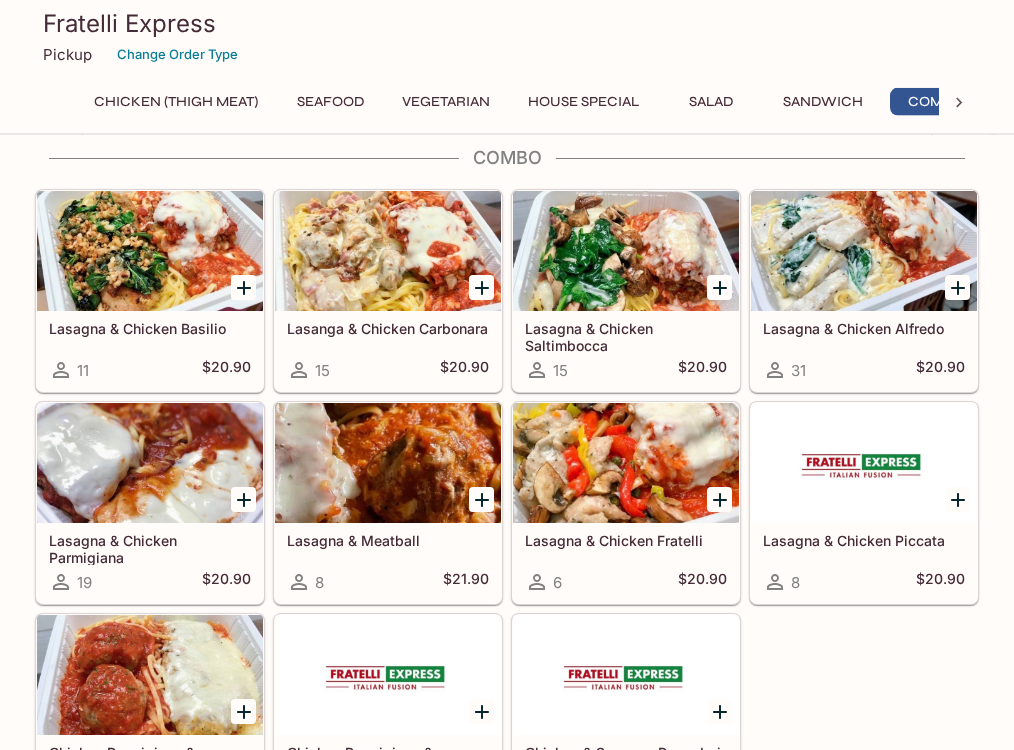 scroll, scrollTop: 3366, scrollLeft: 0, axis: vertical 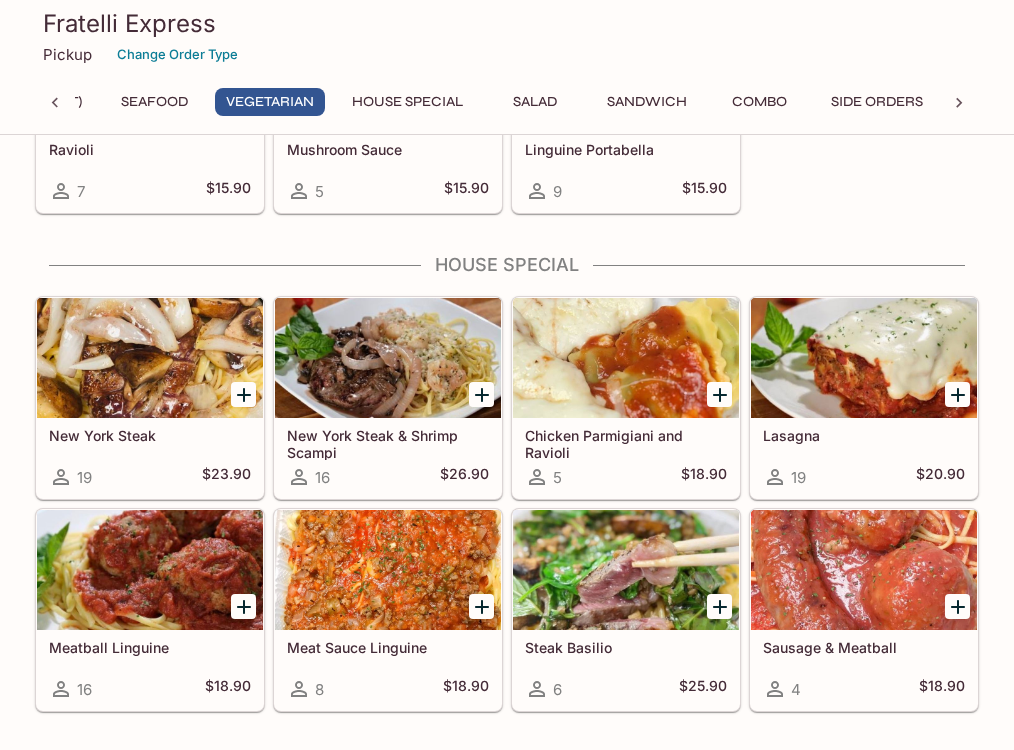 click on "Seafood" at bounding box center [154, 102] 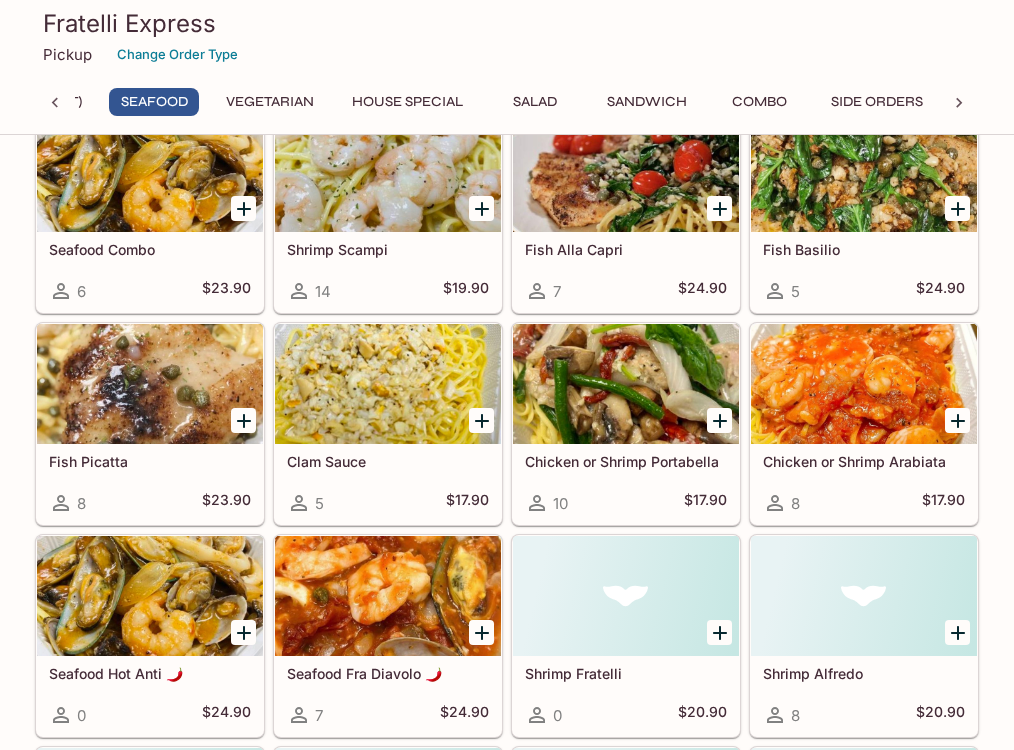 scroll, scrollTop: 916, scrollLeft: 0, axis: vertical 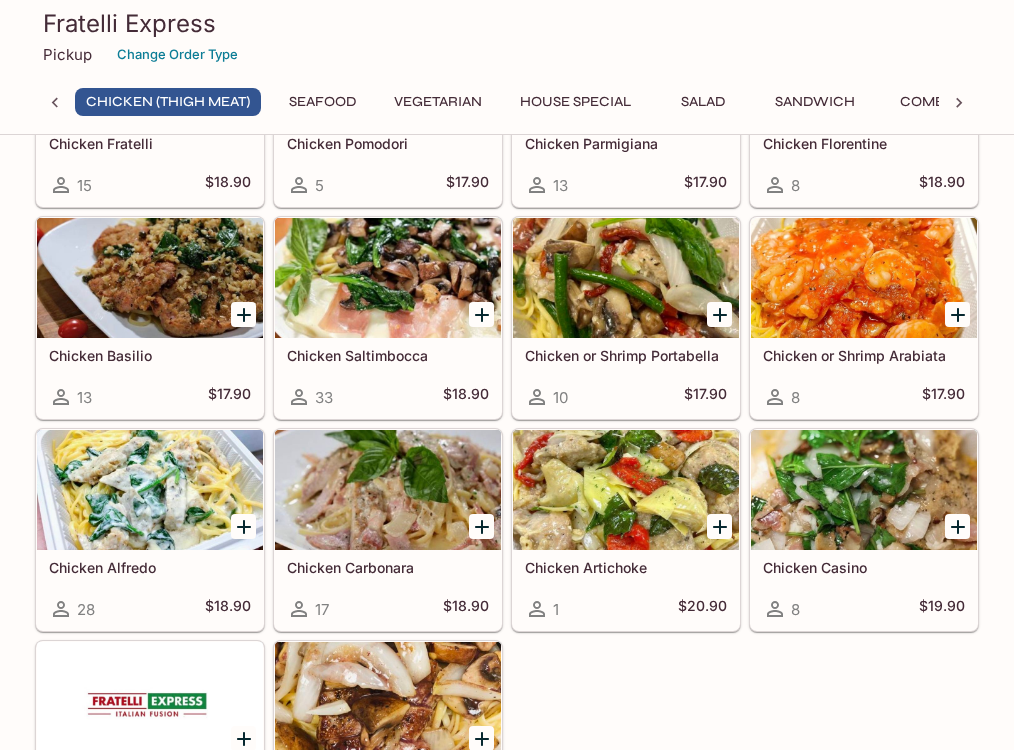 click at bounding box center [388, 490] 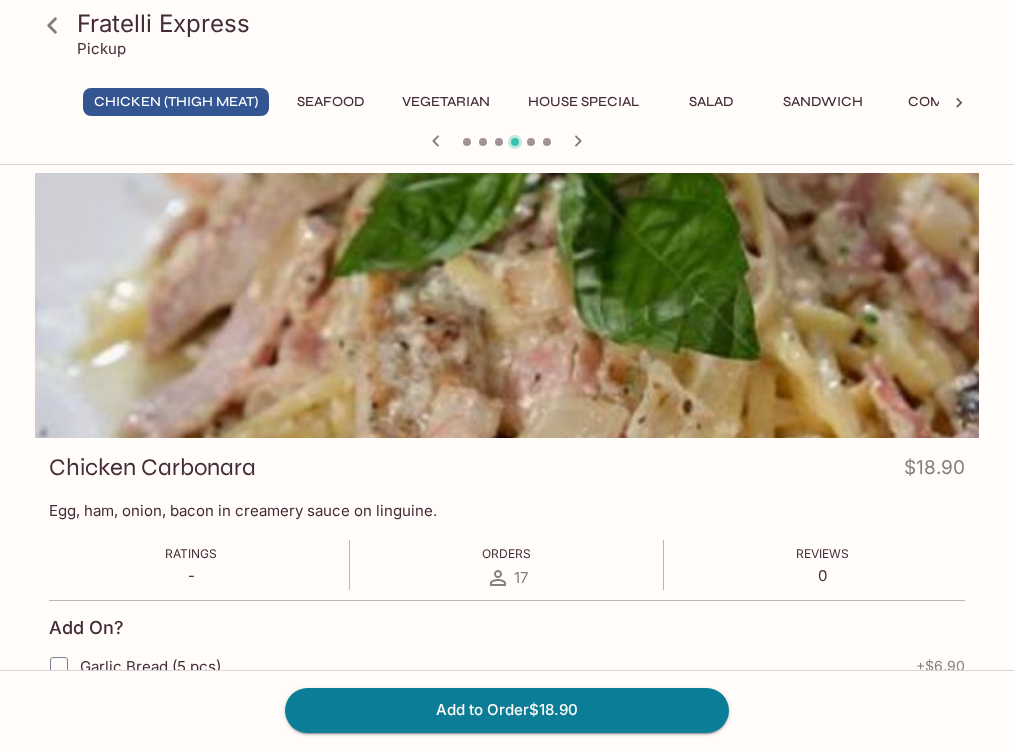 click 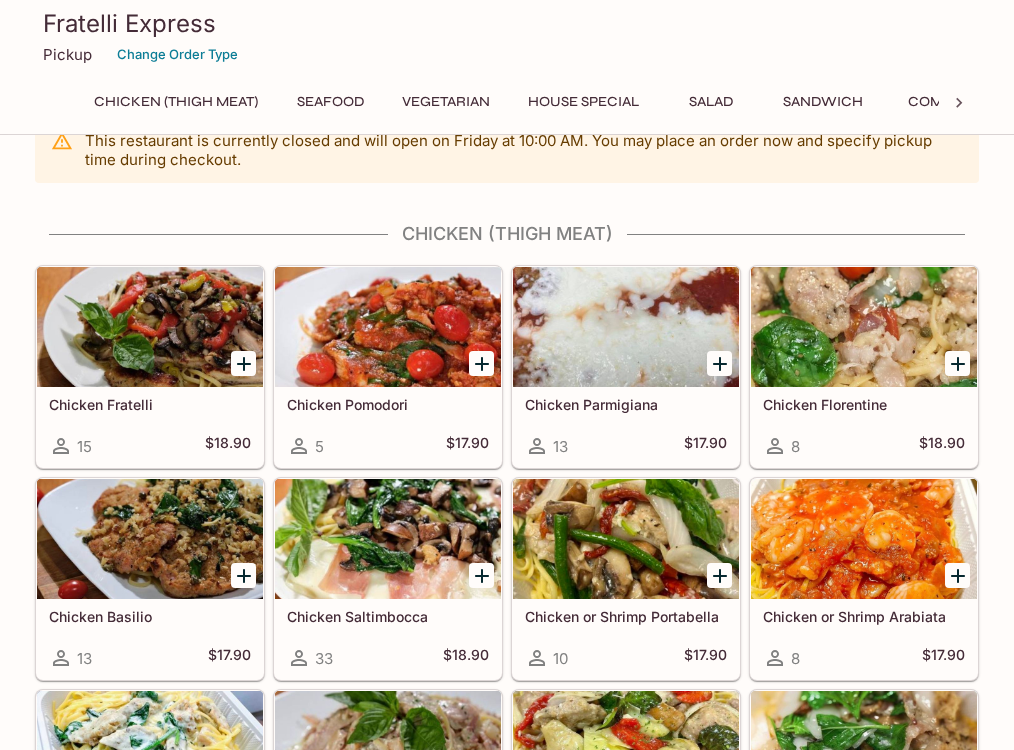 scroll, scrollTop: 510, scrollLeft: 0, axis: vertical 